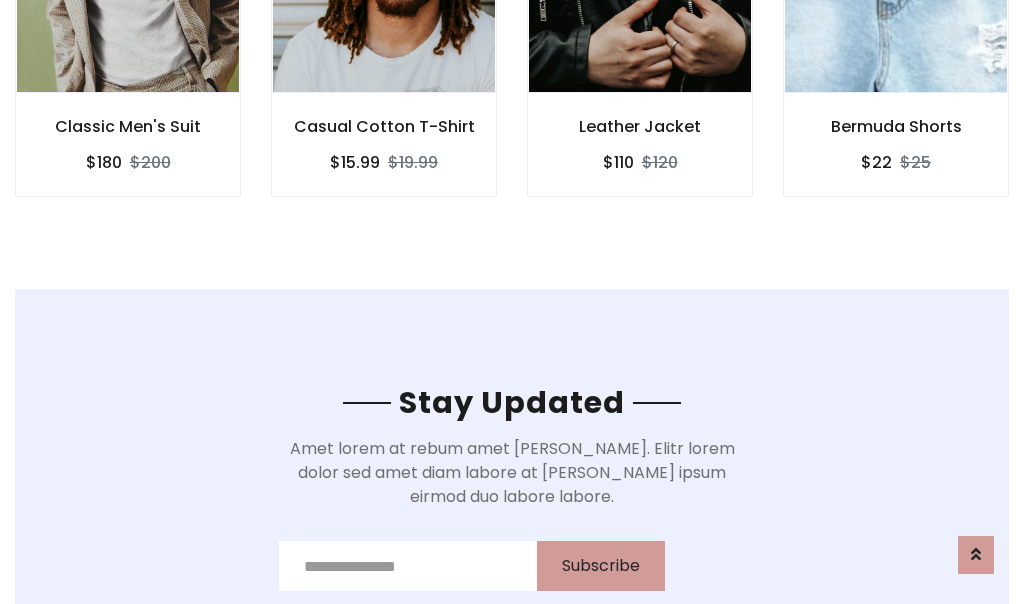 scroll, scrollTop: 3012, scrollLeft: 0, axis: vertical 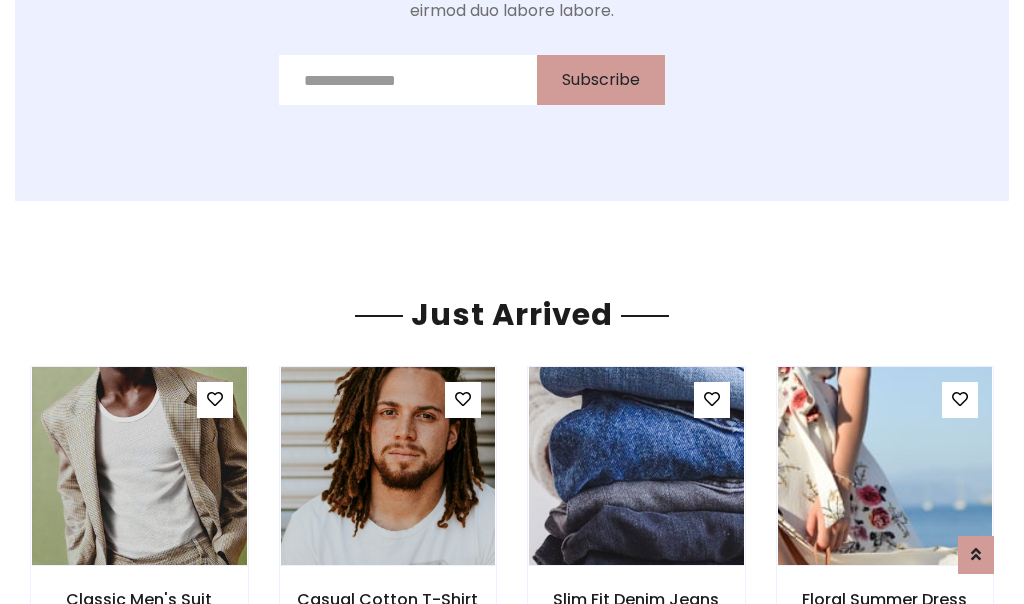click on "Leather Jacket
$110
$120" at bounding box center (640, -428) 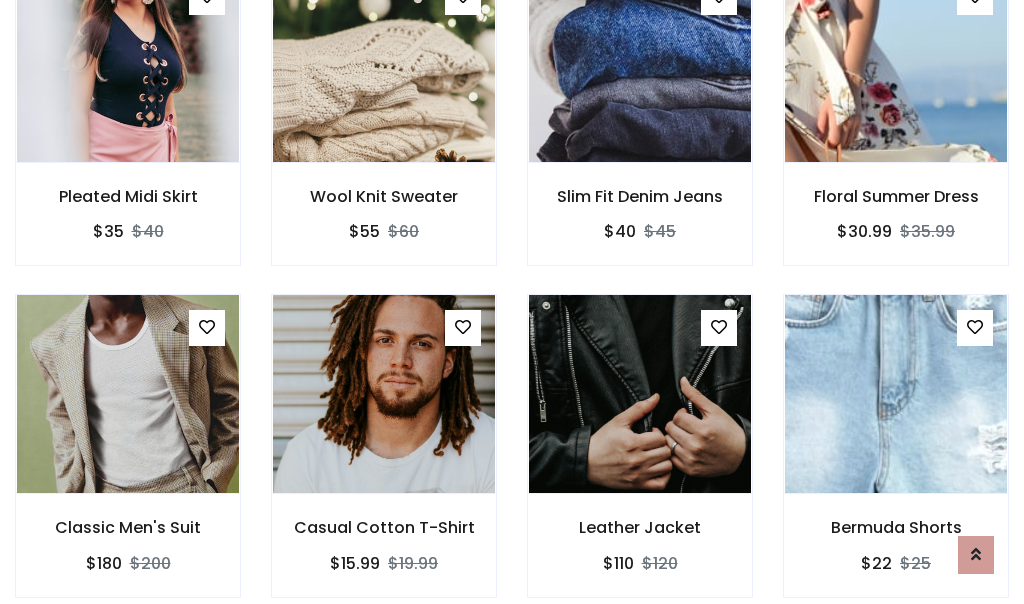 click on "Leather Jacket
$110
$120" at bounding box center [640, 459] 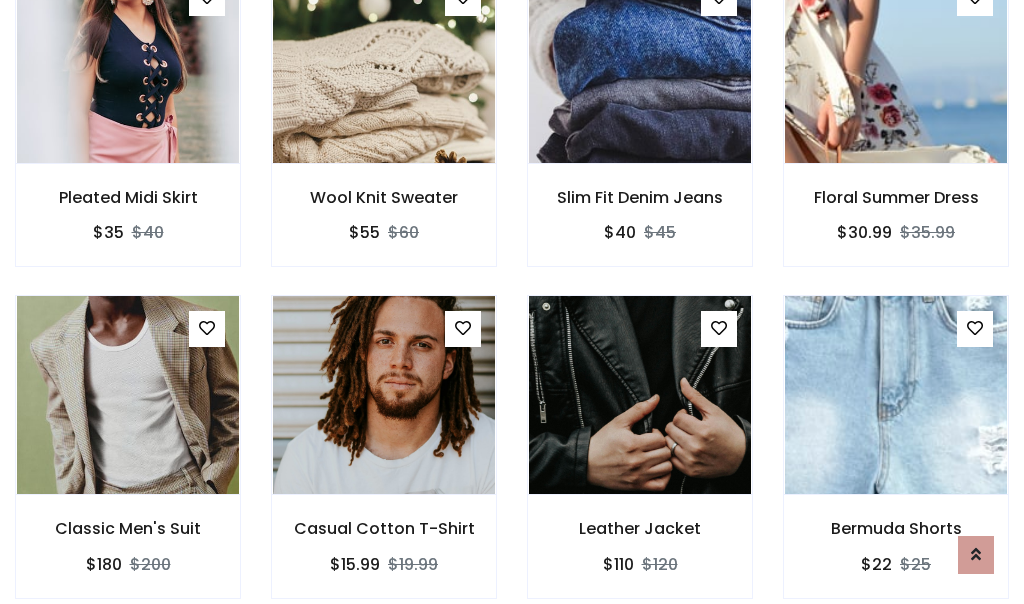 click on "Leather Jacket
$110
$120" at bounding box center (640, 460) 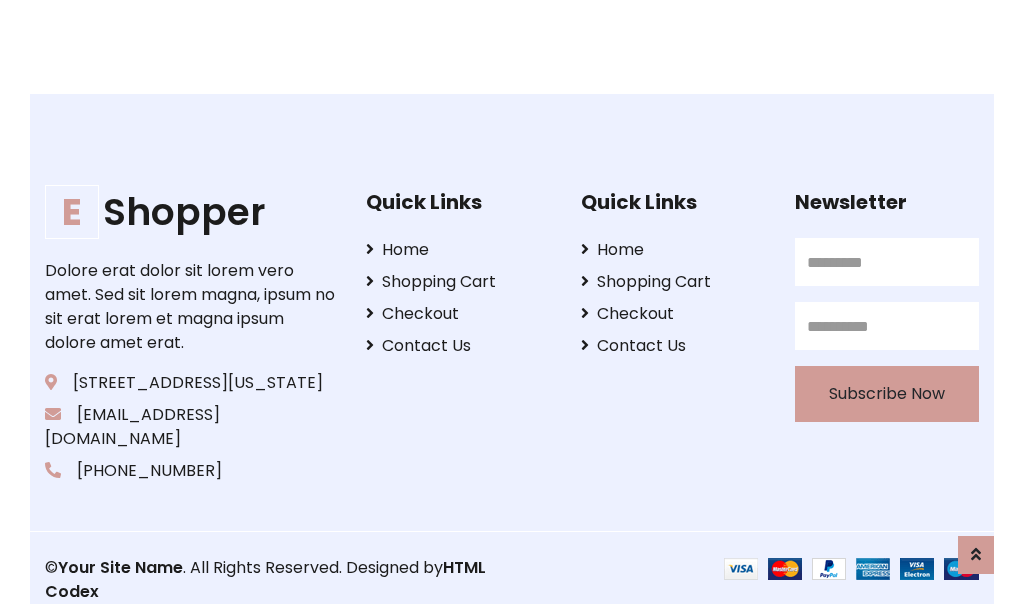 scroll, scrollTop: 3807, scrollLeft: 0, axis: vertical 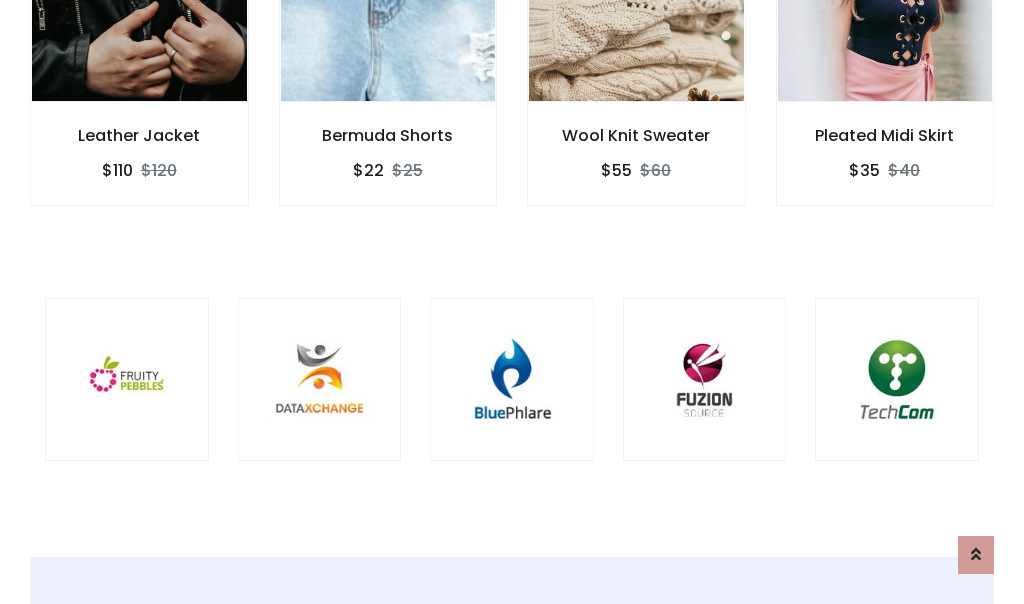 click at bounding box center [512, 380] 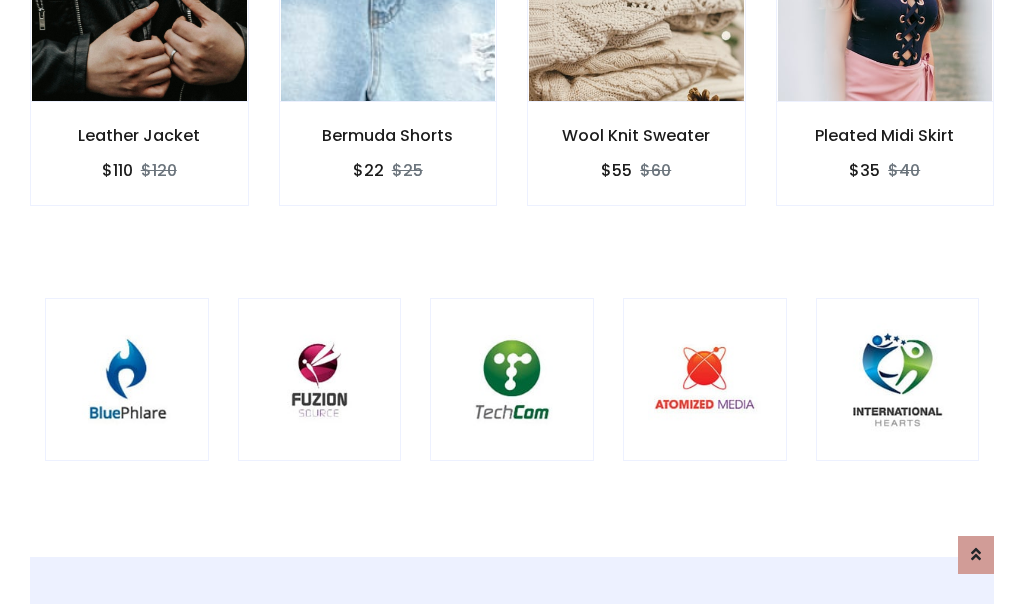 click at bounding box center (512, 380) 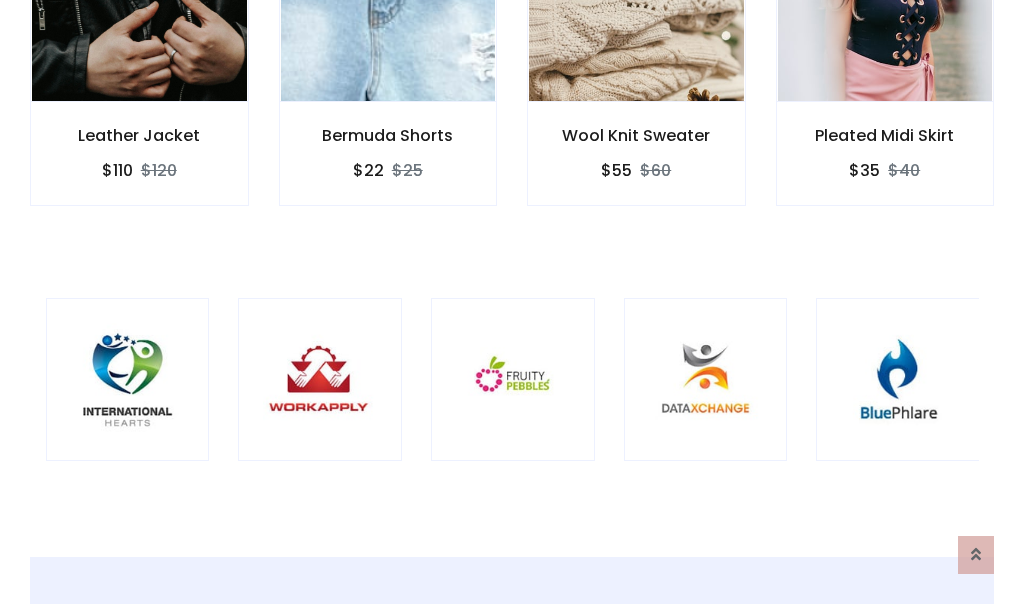 scroll, scrollTop: 0, scrollLeft: 0, axis: both 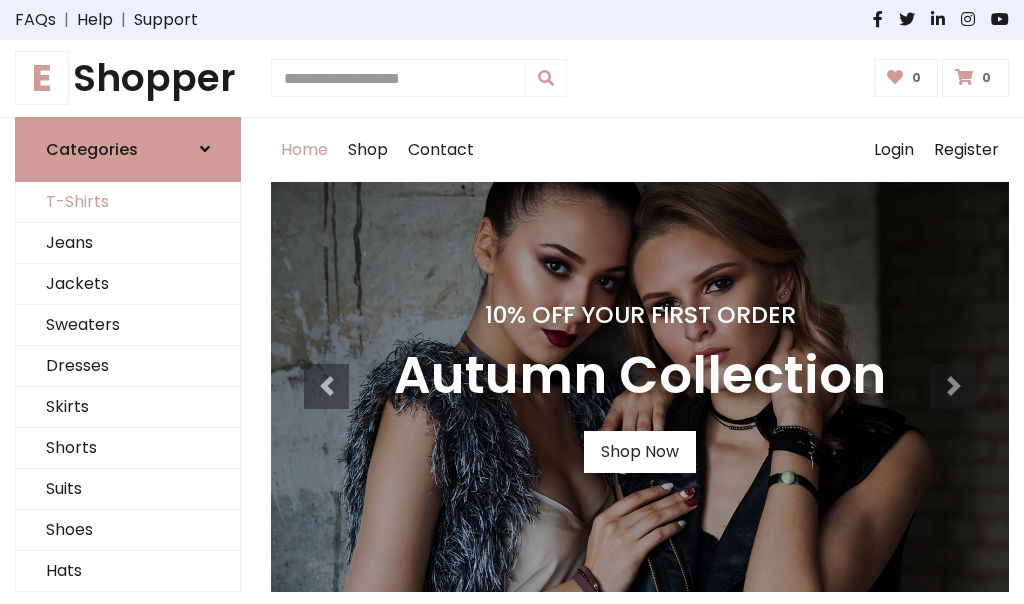 click on "T-Shirts" at bounding box center [128, 202] 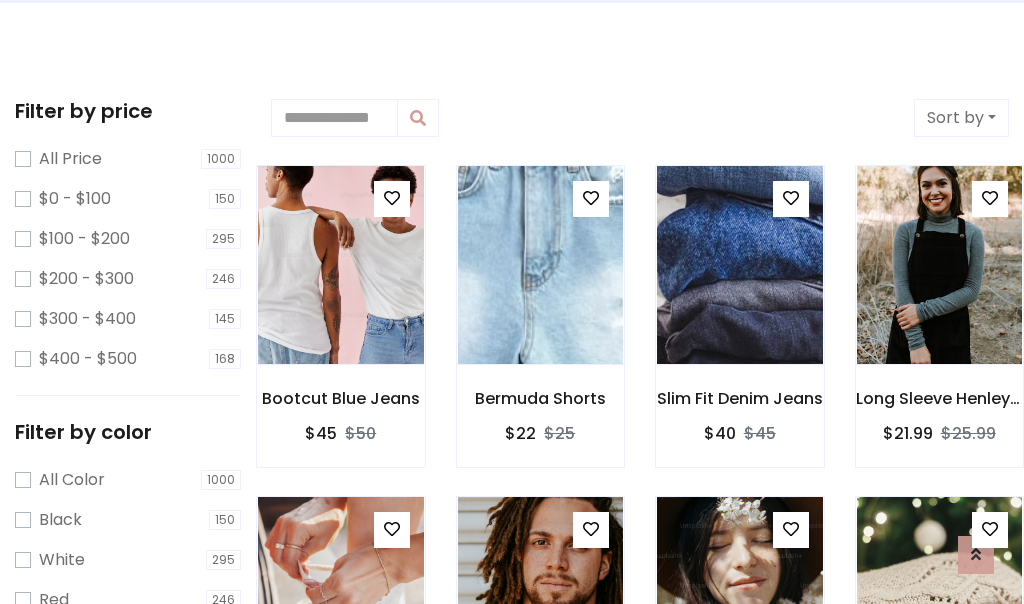 scroll, scrollTop: 0, scrollLeft: 0, axis: both 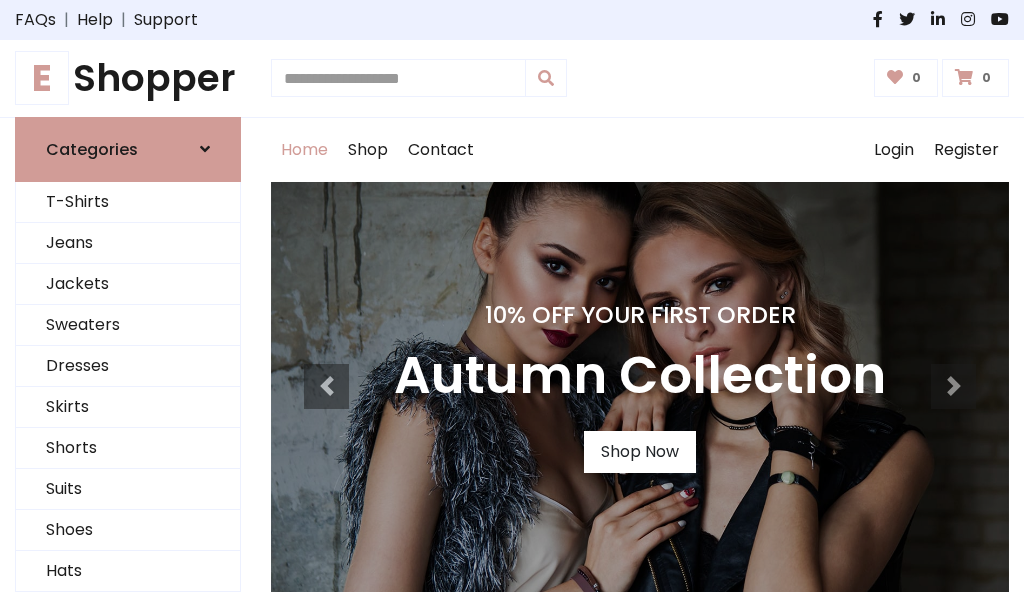 click on "E Shopper" at bounding box center [128, 78] 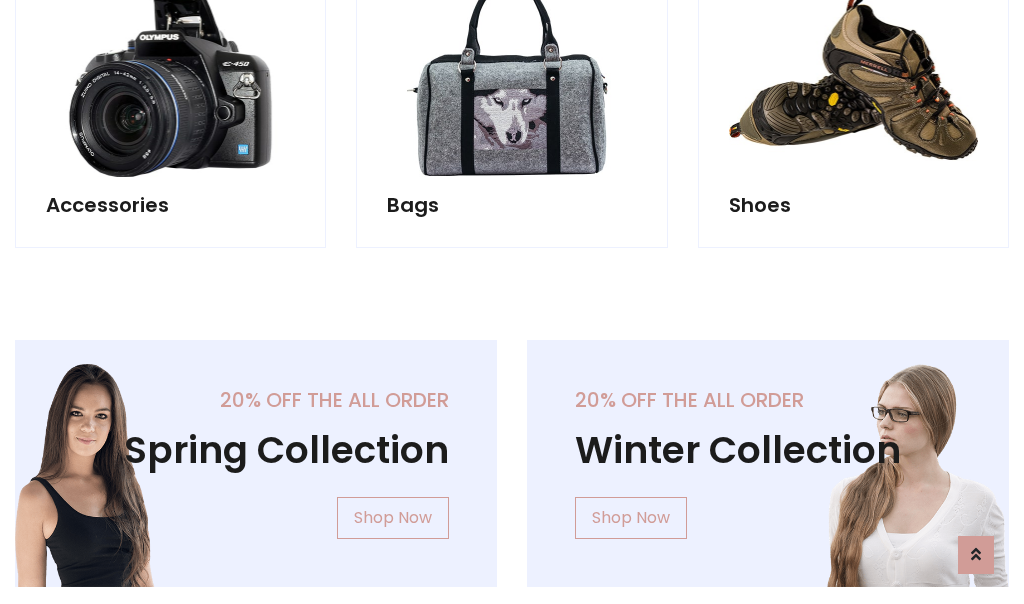 scroll, scrollTop: 1943, scrollLeft: 0, axis: vertical 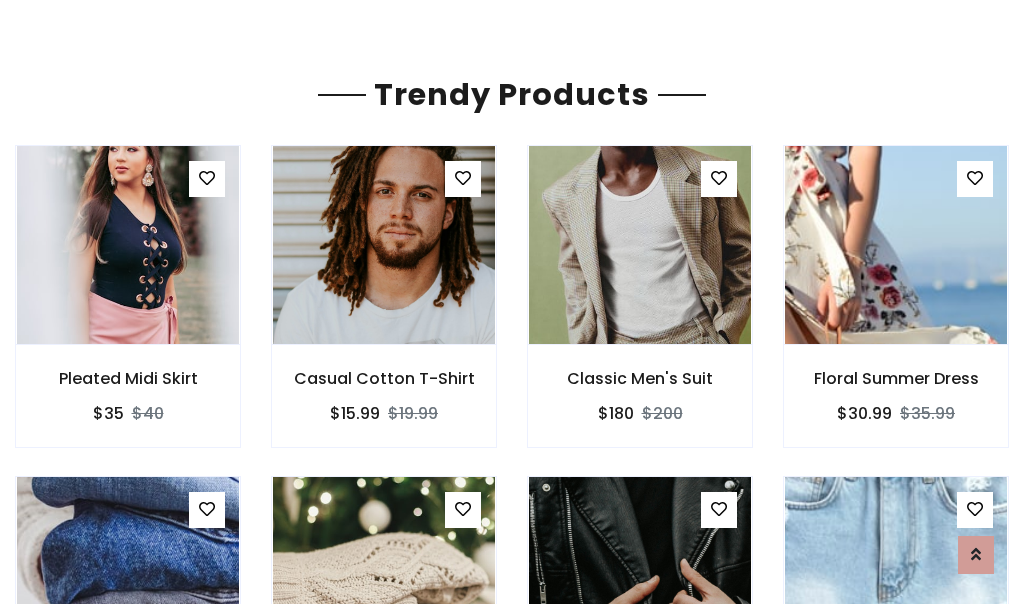 click on "Shop" at bounding box center (368, -1793) 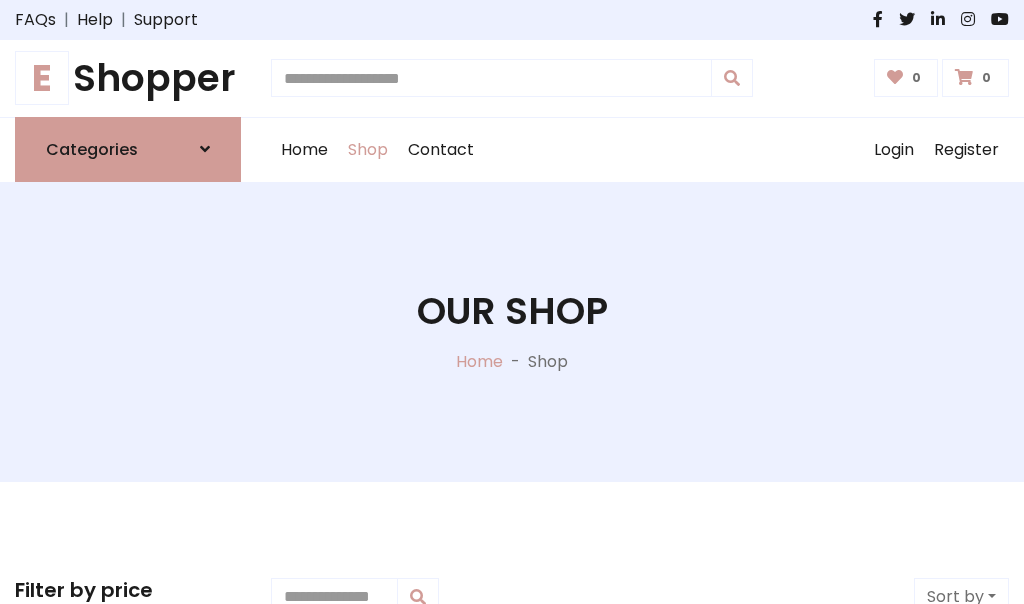 scroll, scrollTop: 0, scrollLeft: 0, axis: both 